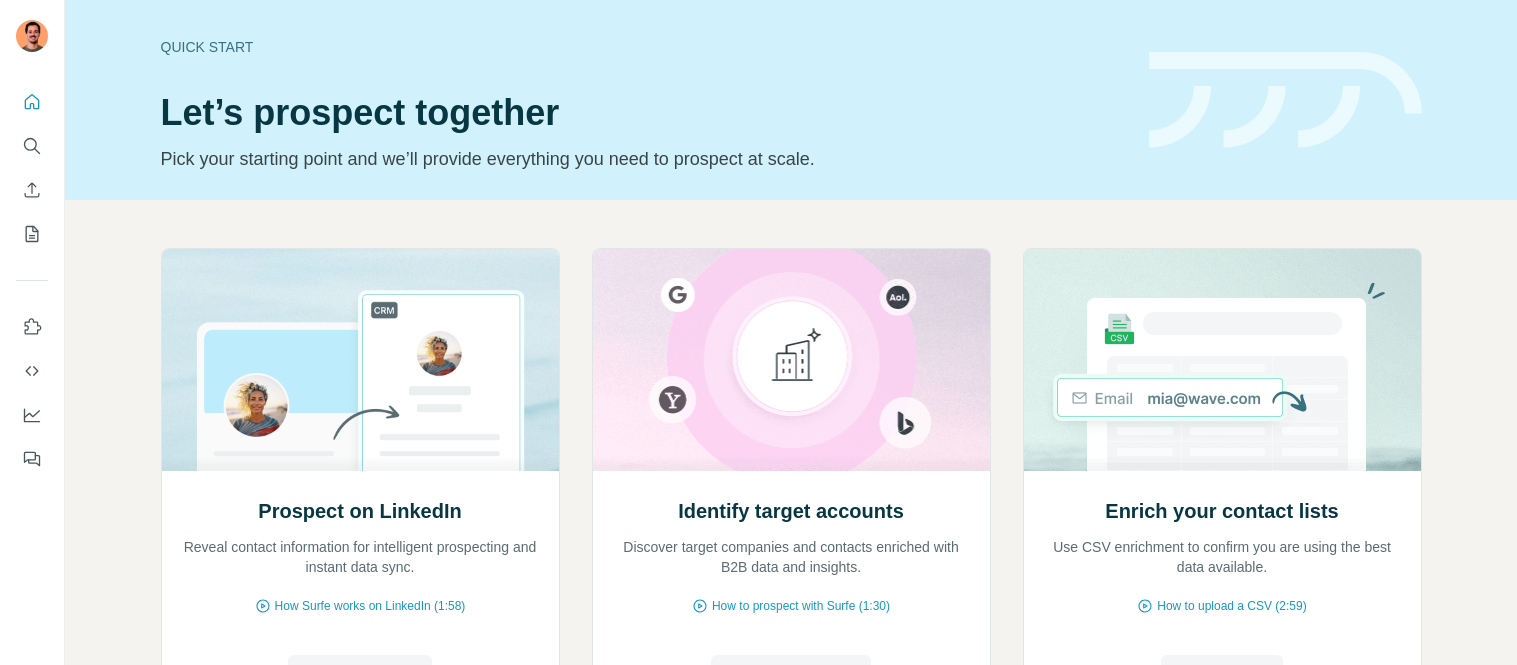 scroll, scrollTop: 0, scrollLeft: 0, axis: both 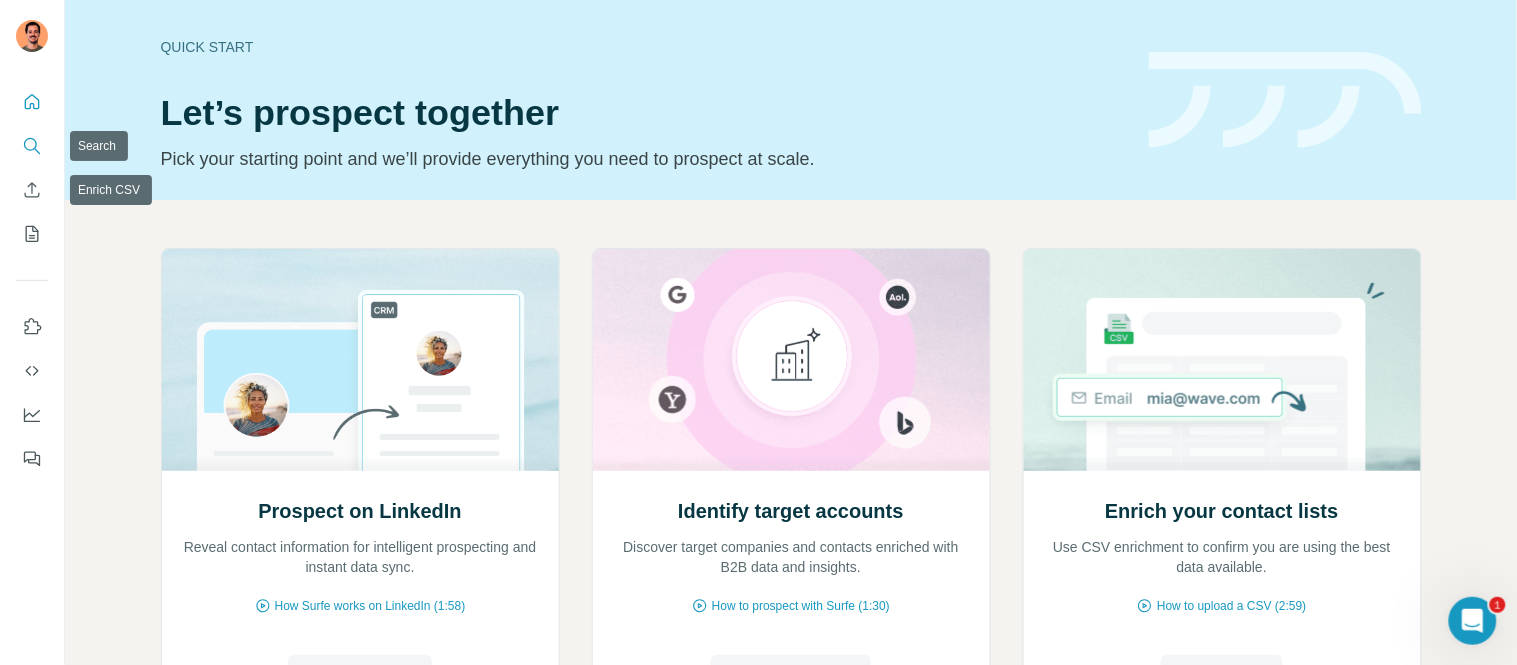 click 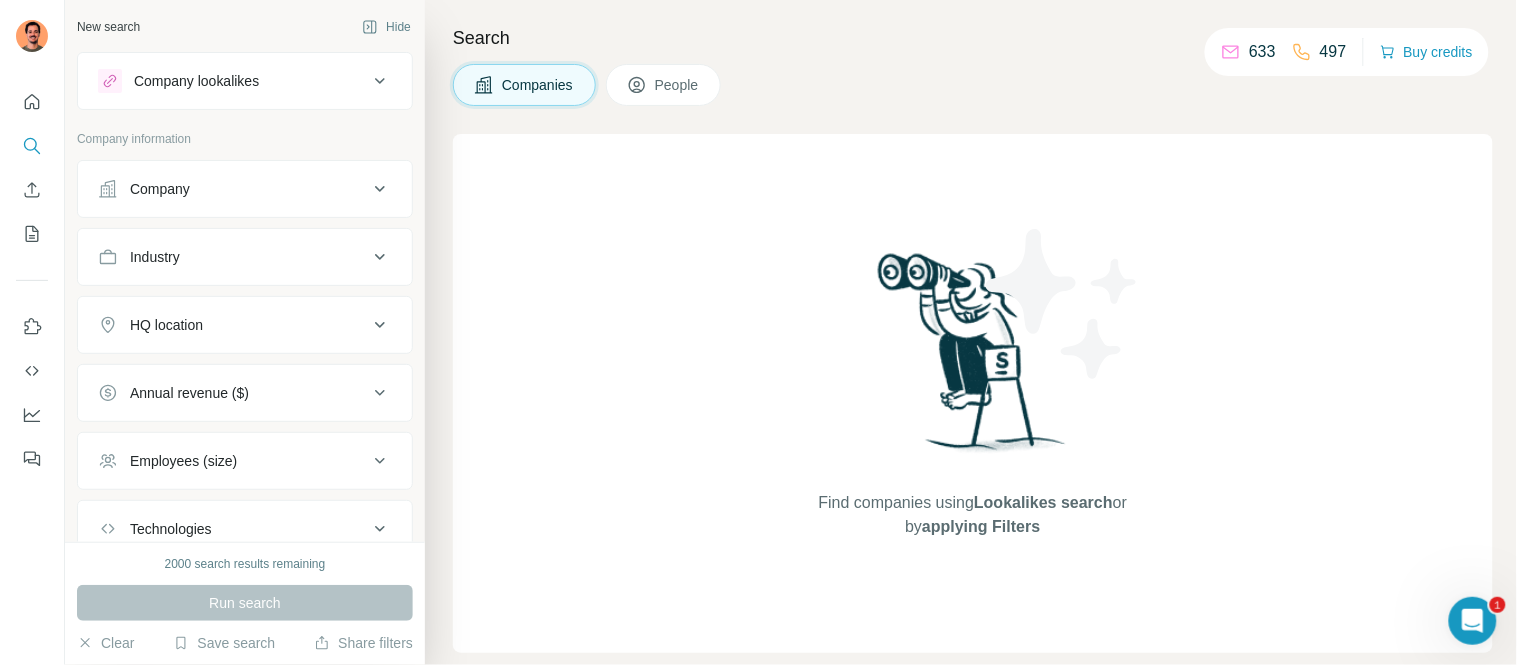 click on "Company lookalikes" at bounding box center (245, 81) 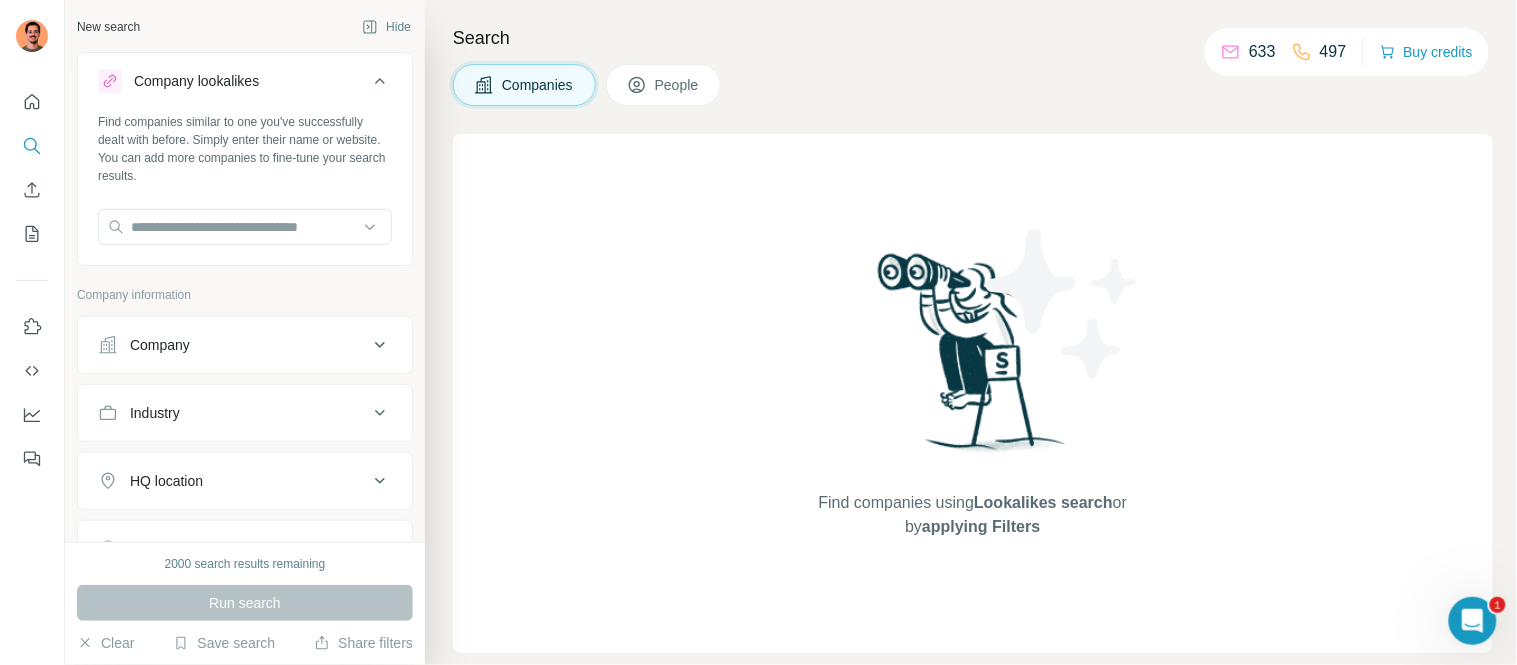 click on "Company lookalikes" at bounding box center [233, 81] 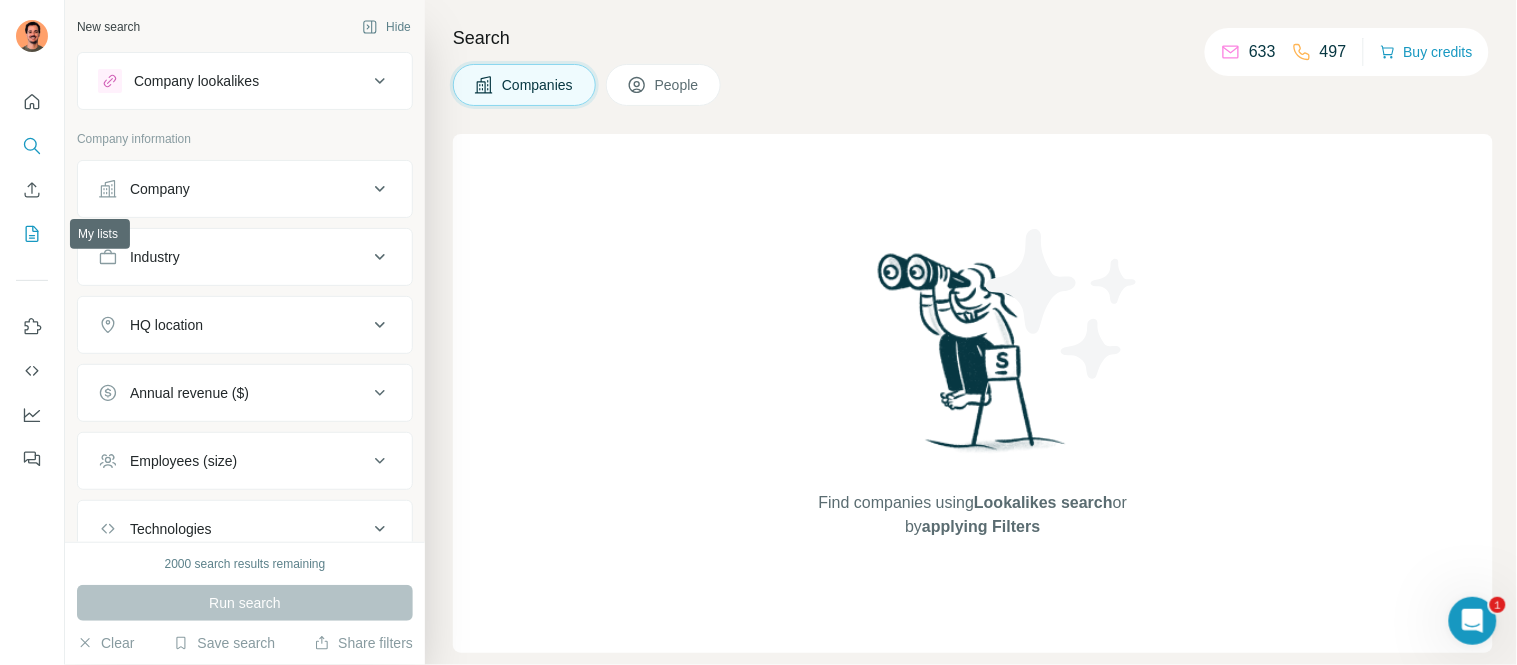 click 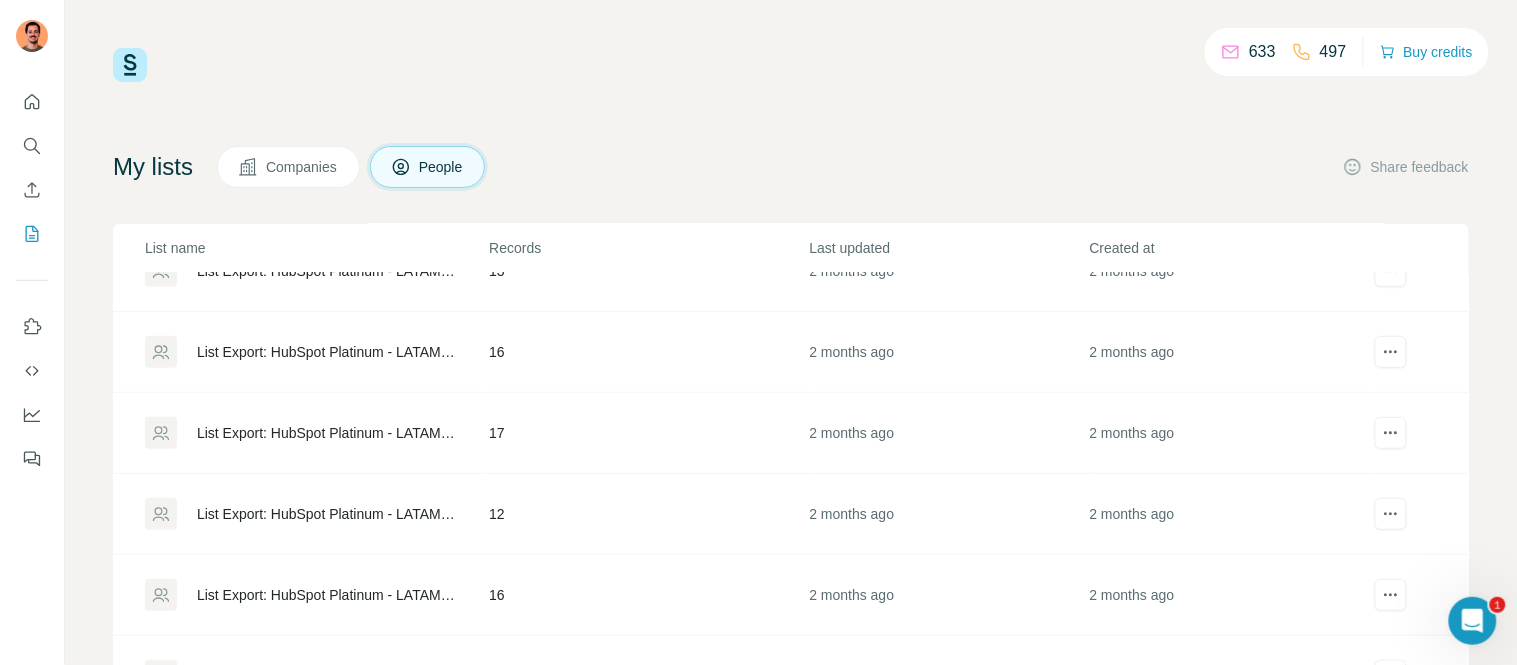 scroll, scrollTop: 222, scrollLeft: 0, axis: vertical 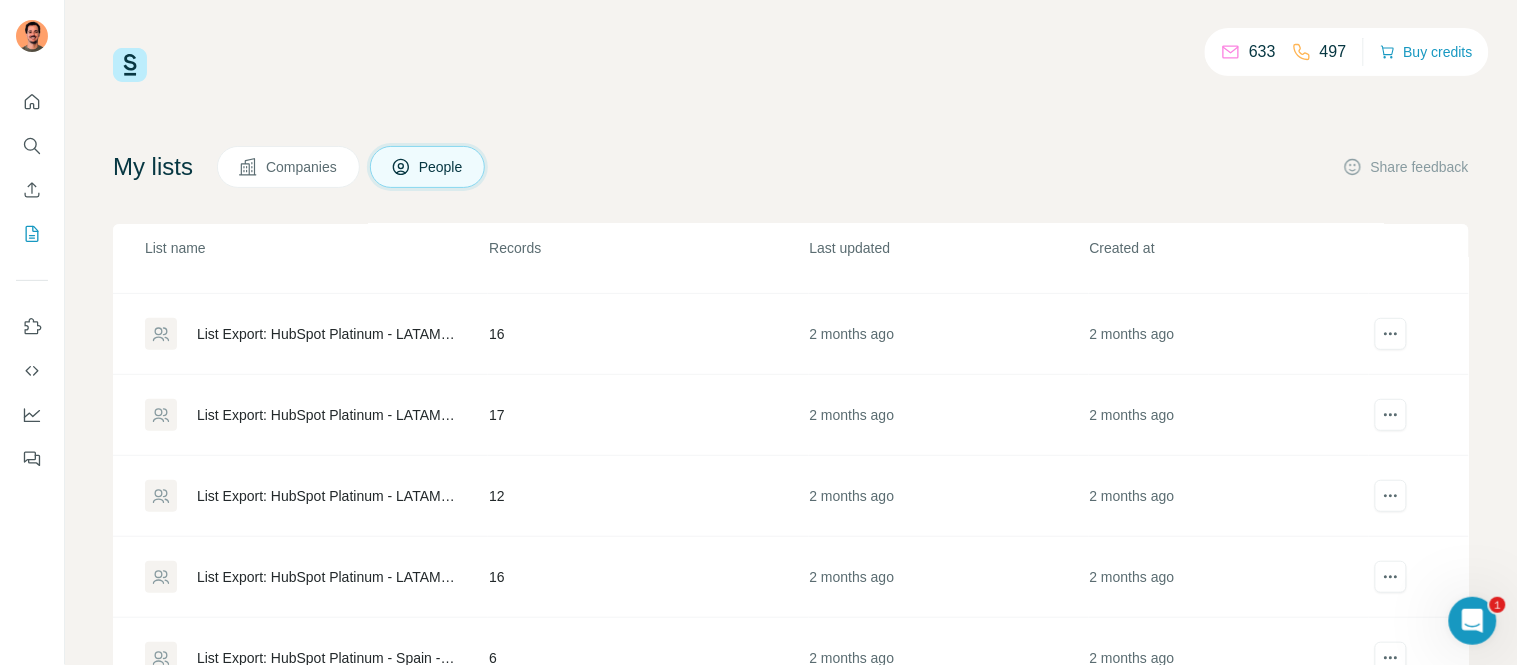 click on "List Export: HubSpot Platinum - LATAM - 18/06/2025 18:39" at bounding box center (326, 334) 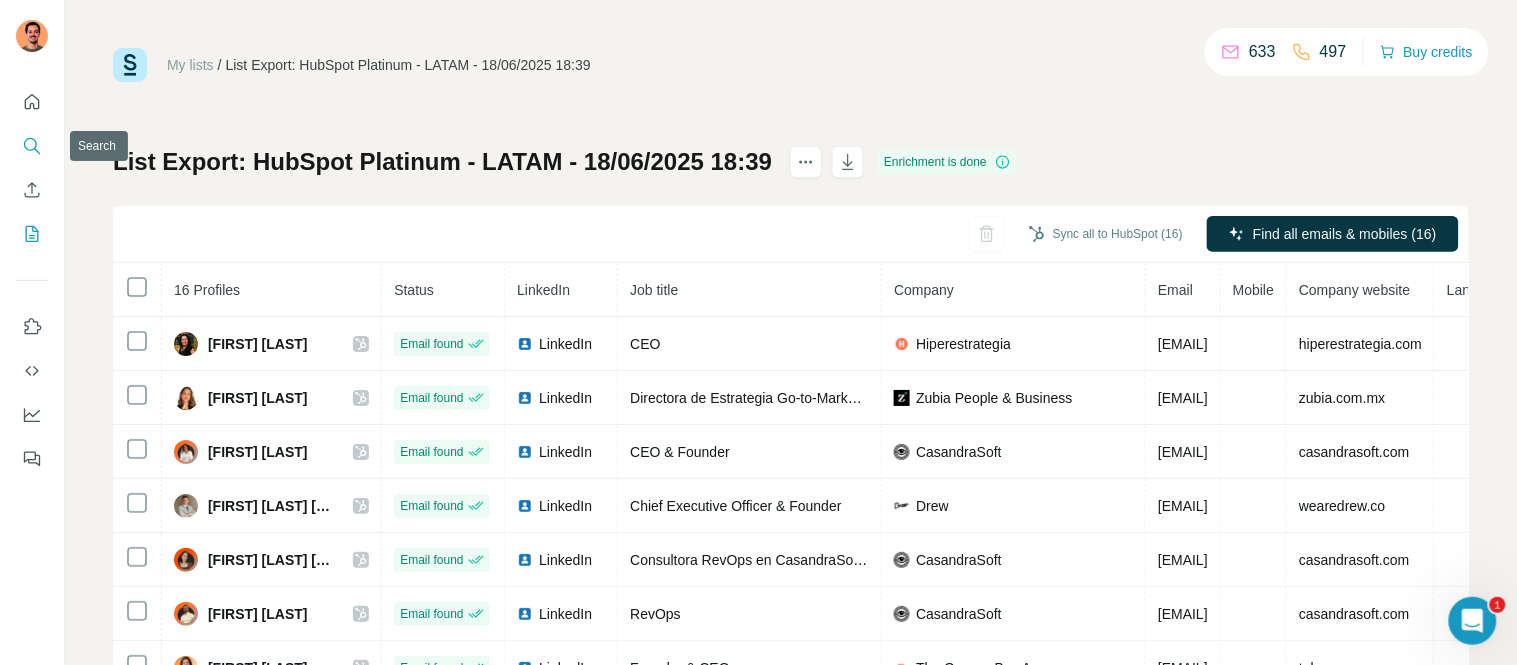 click 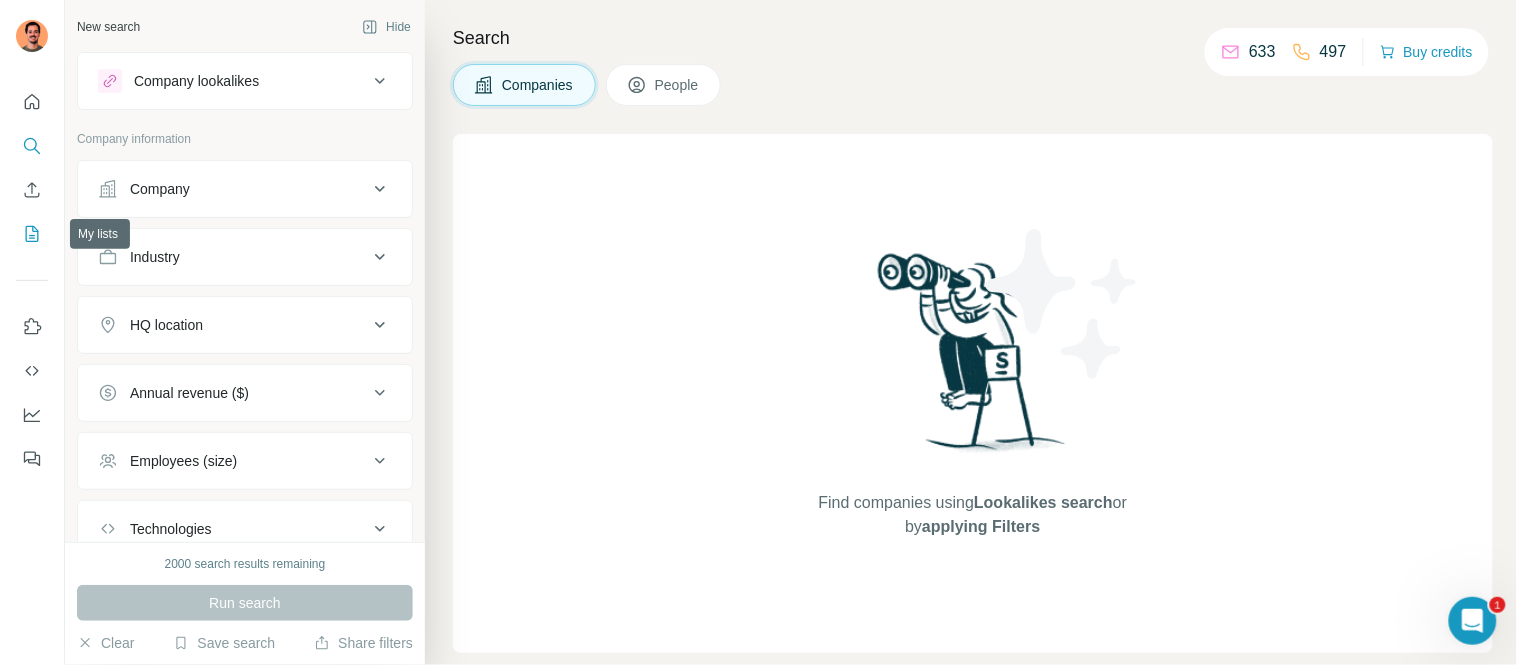 click 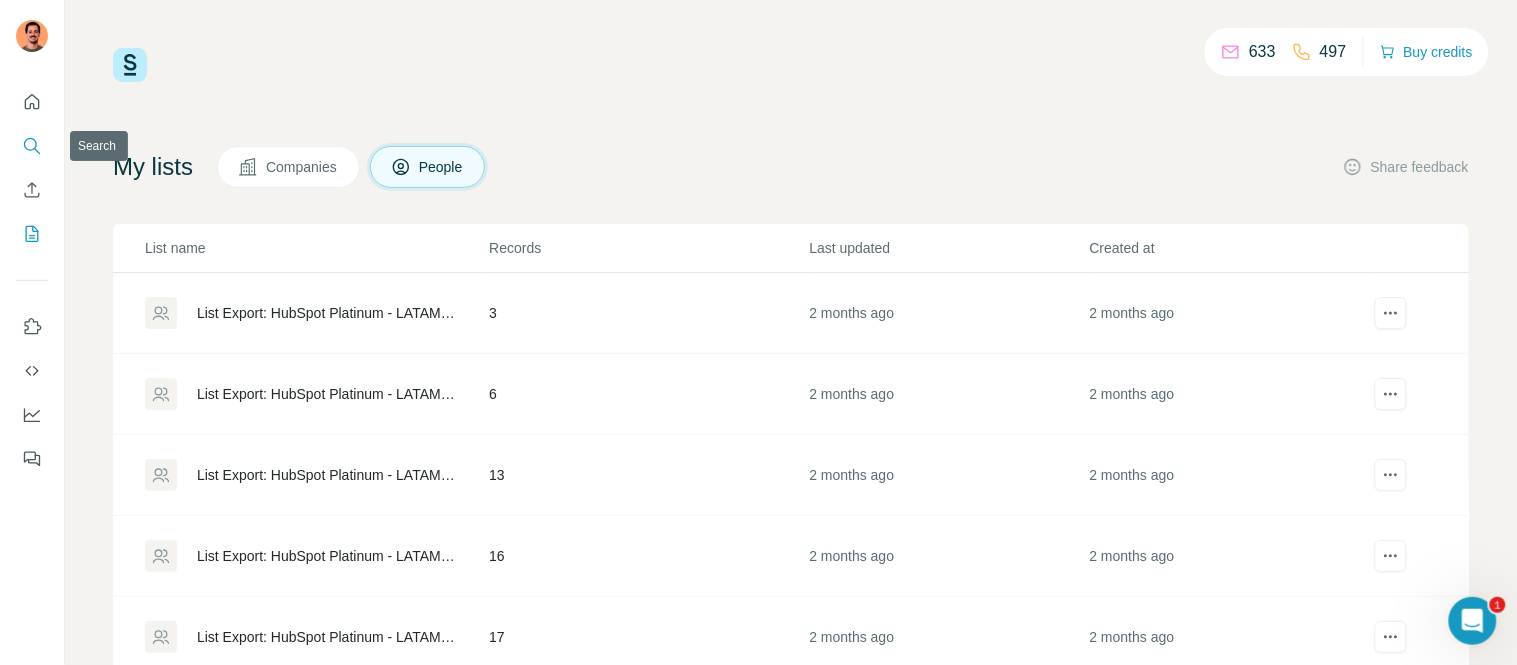 click at bounding box center (32, 146) 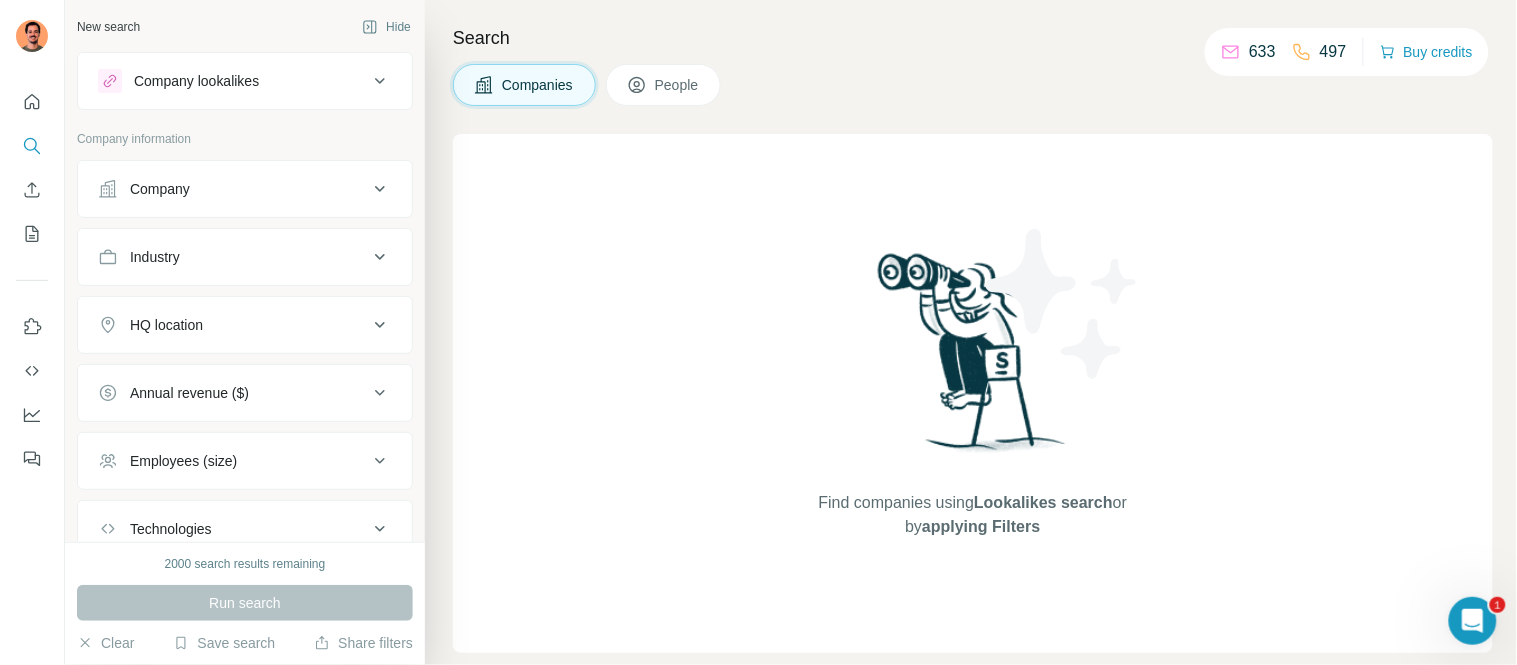 type 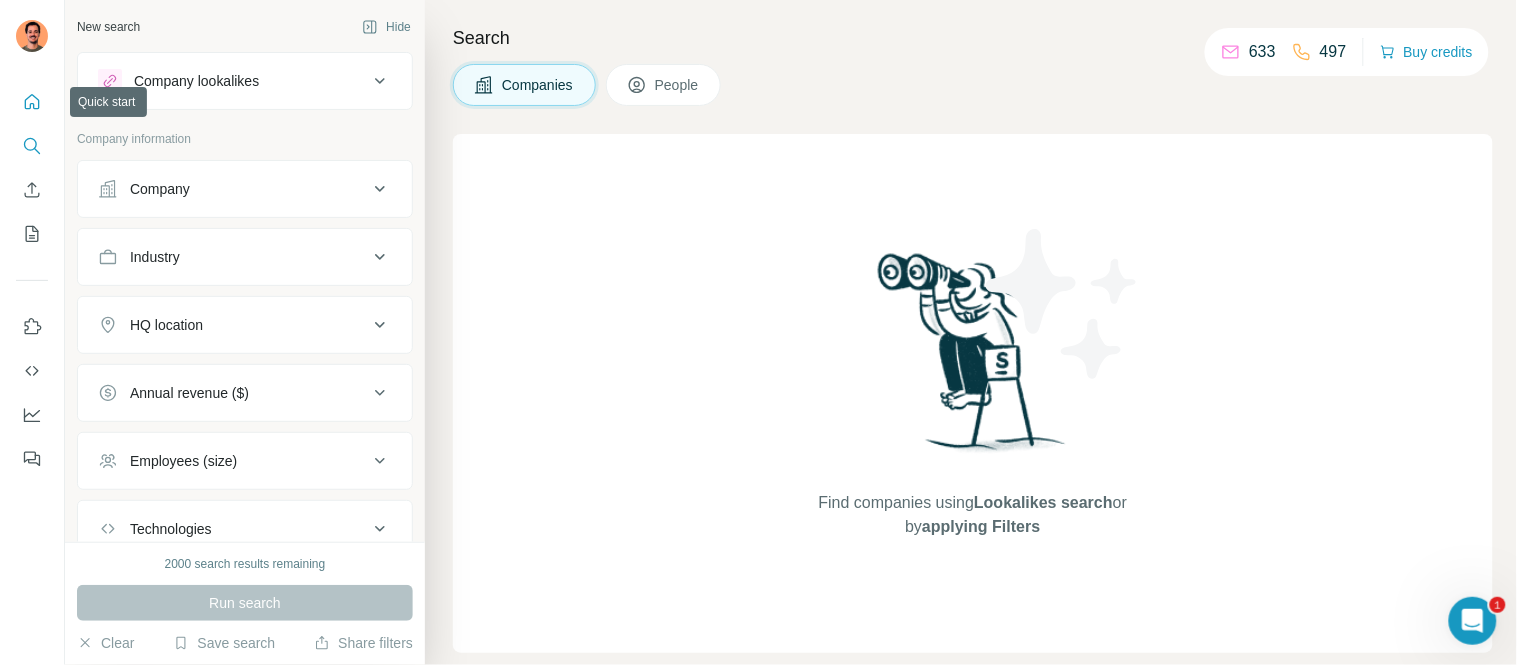 click 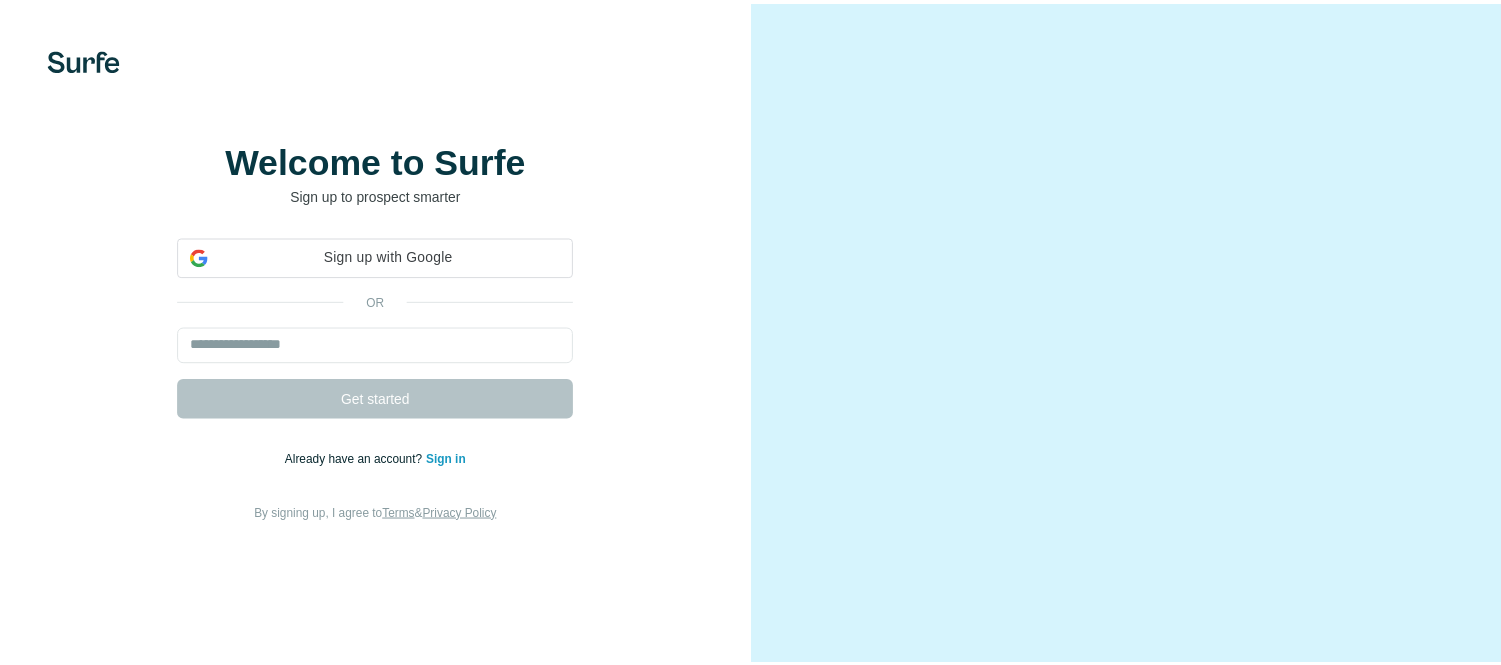 scroll, scrollTop: 0, scrollLeft: 0, axis: both 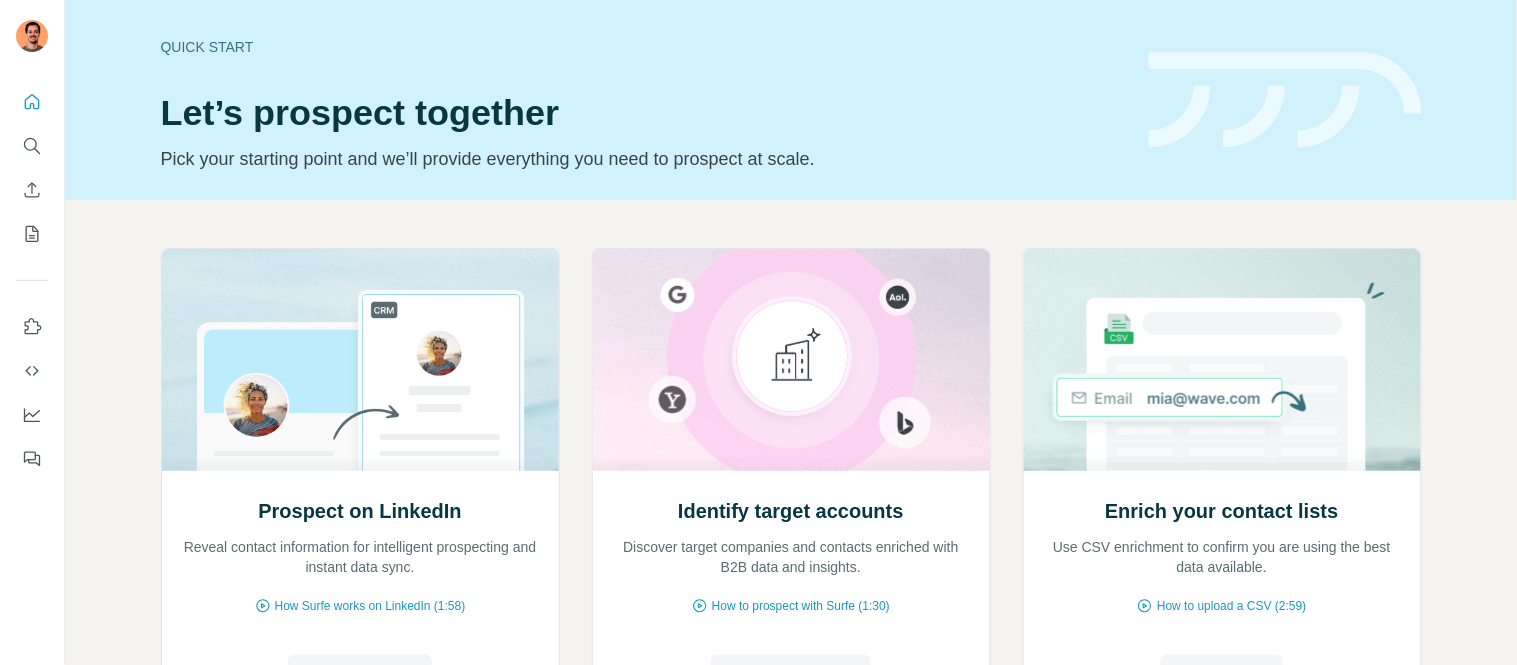 click at bounding box center (32, 36) 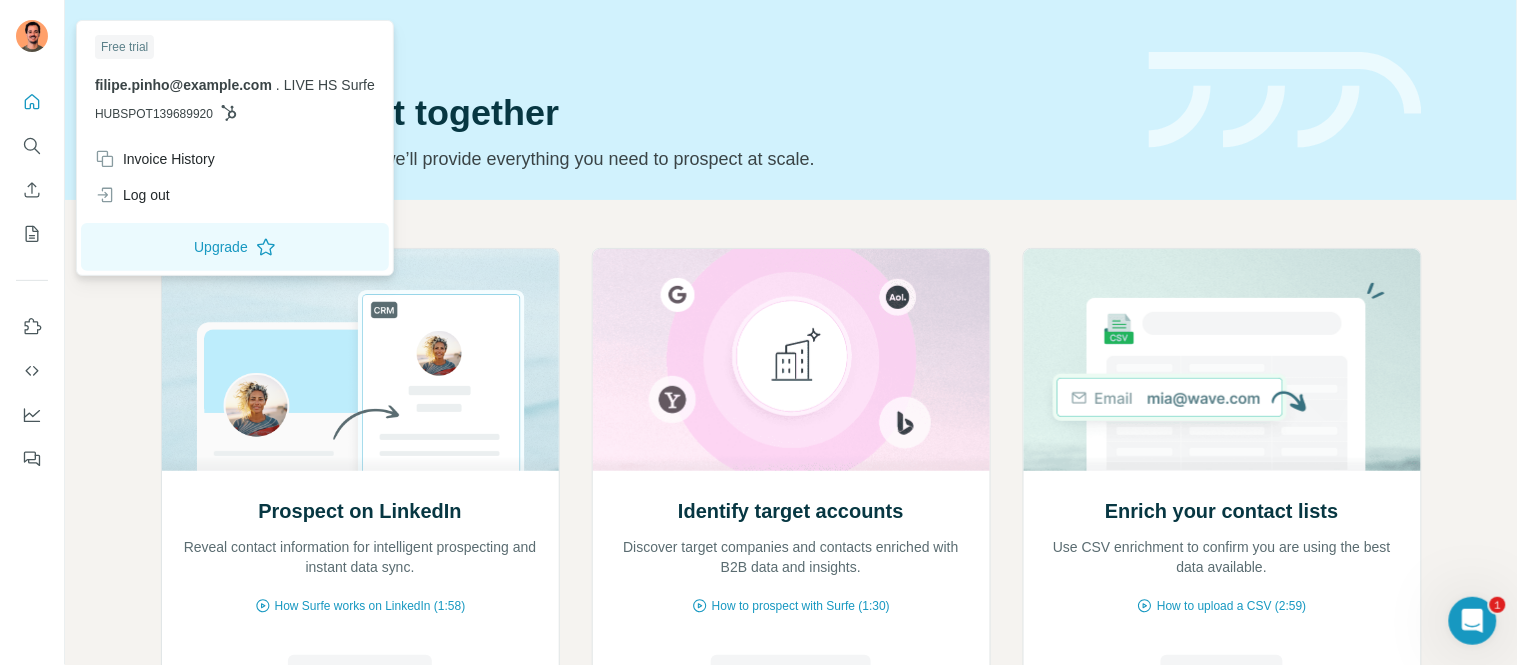 scroll, scrollTop: 0, scrollLeft: 0, axis: both 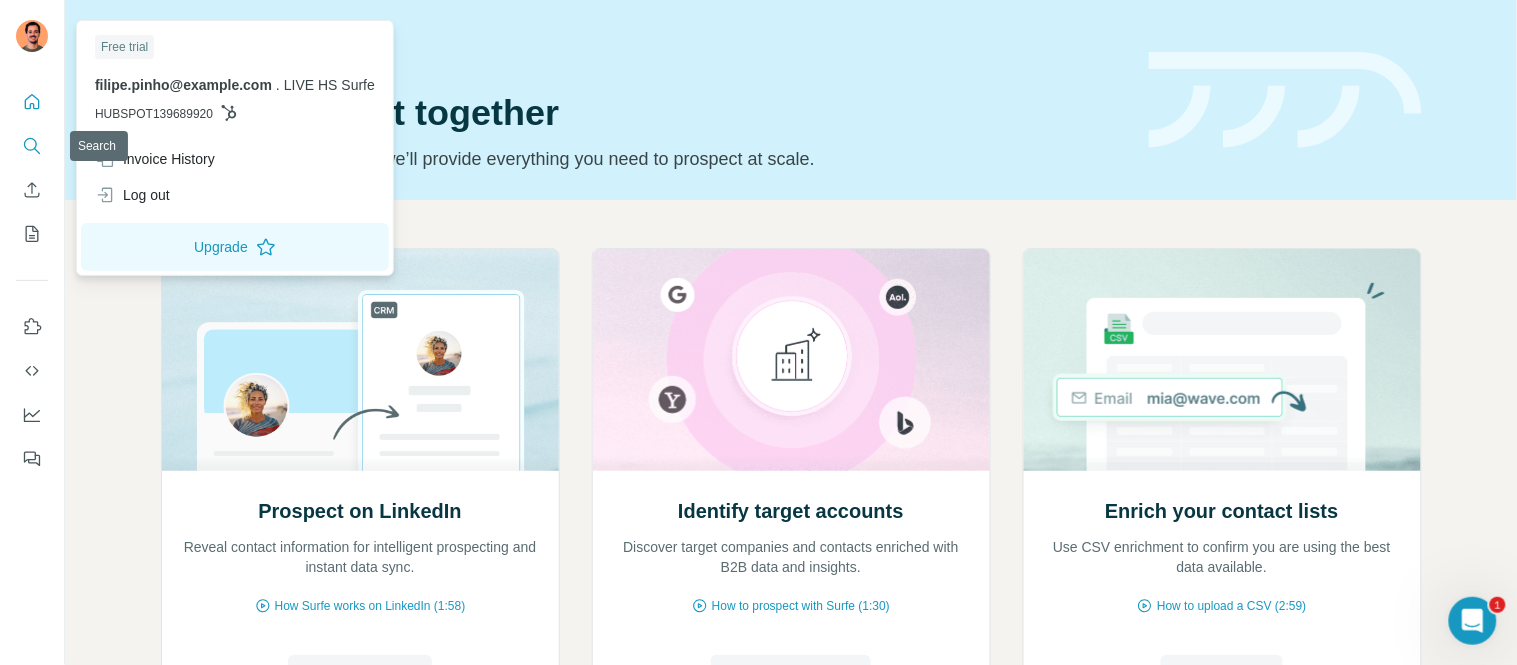 click 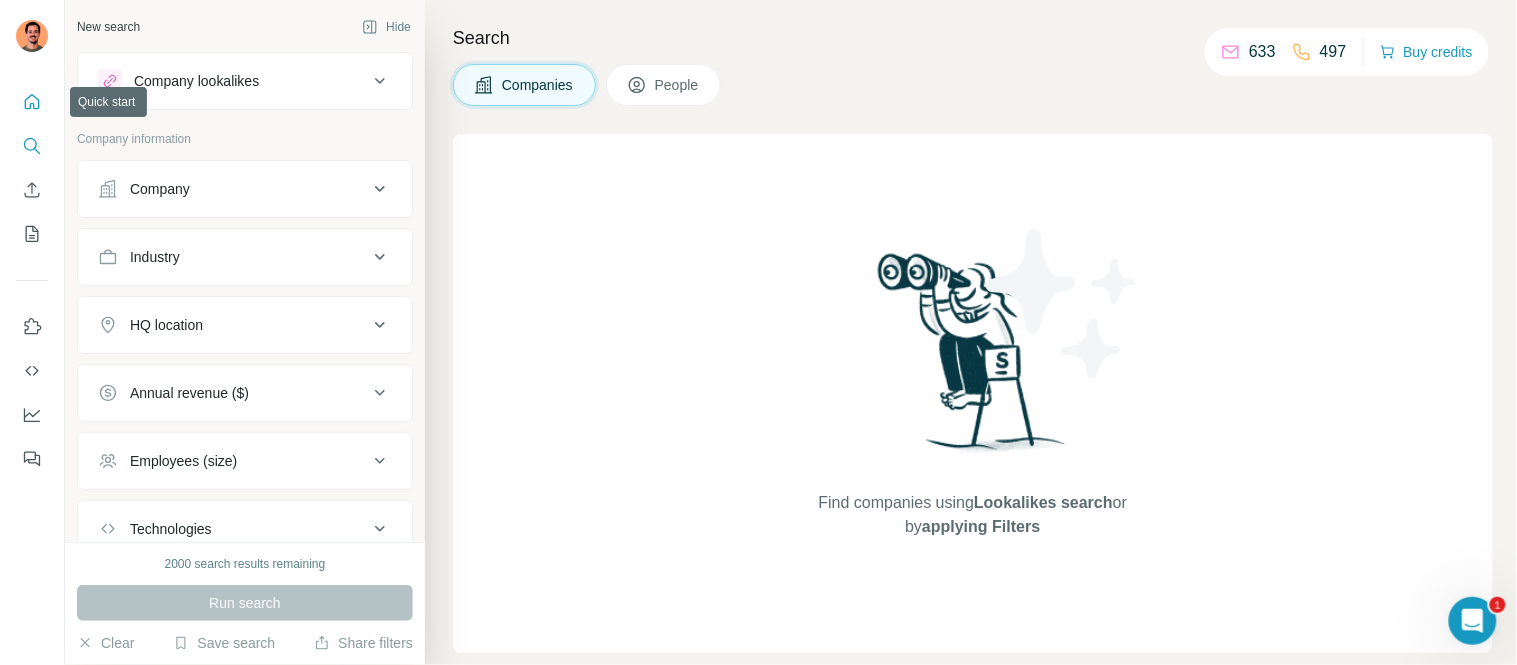 click 